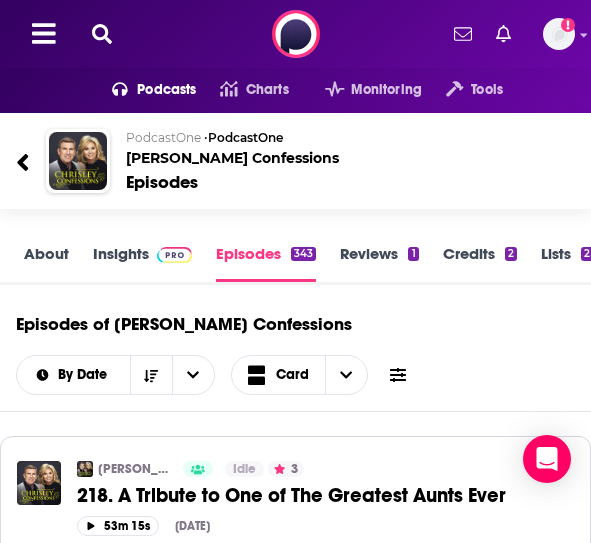 scroll, scrollTop: 1564, scrollLeft: 0, axis: vertical 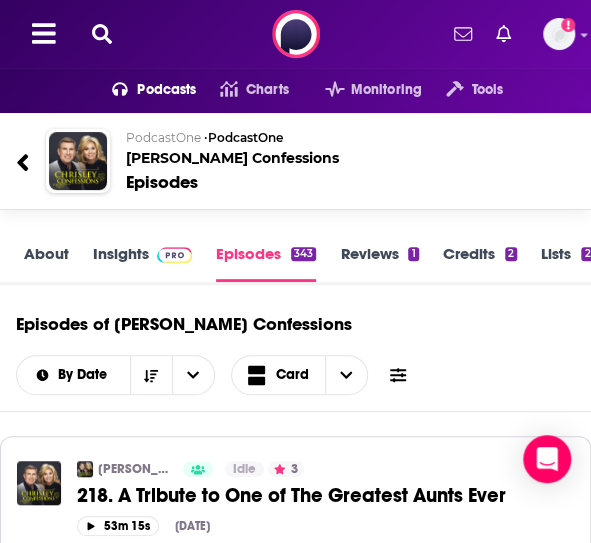 click 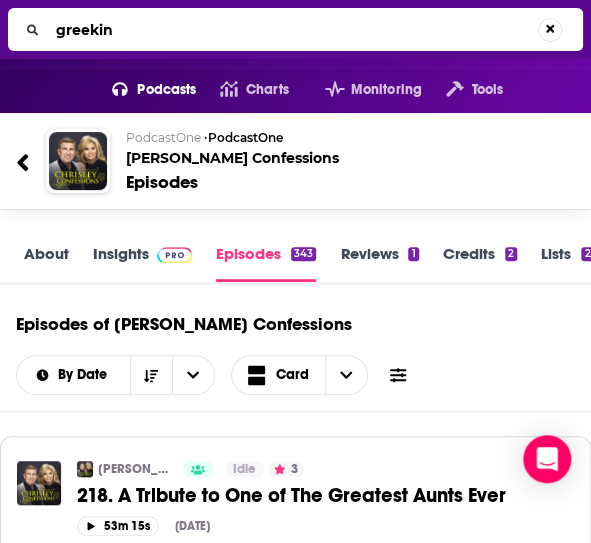 type on "greeking" 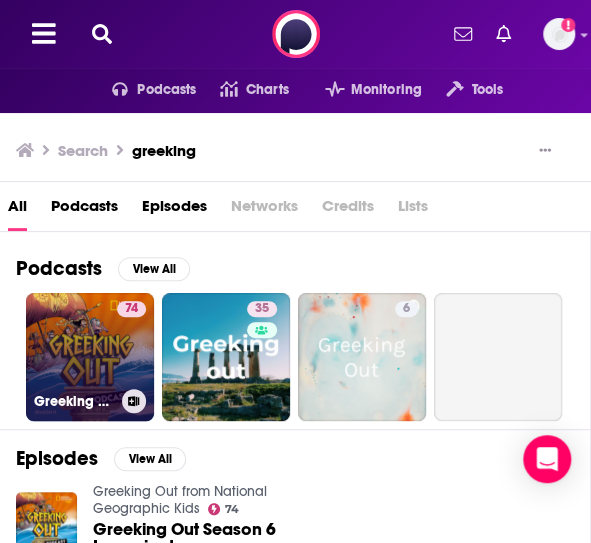 scroll, scrollTop: 197, scrollLeft: 0, axis: vertical 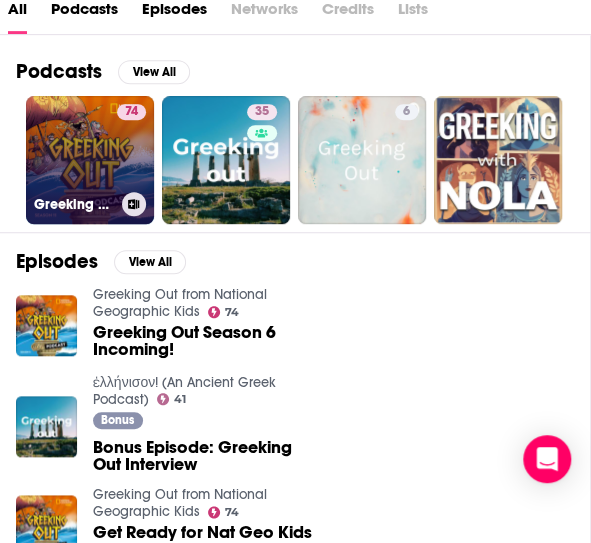 click on "74 Greeking Out from National Geographic Kids" at bounding box center (90, 160) 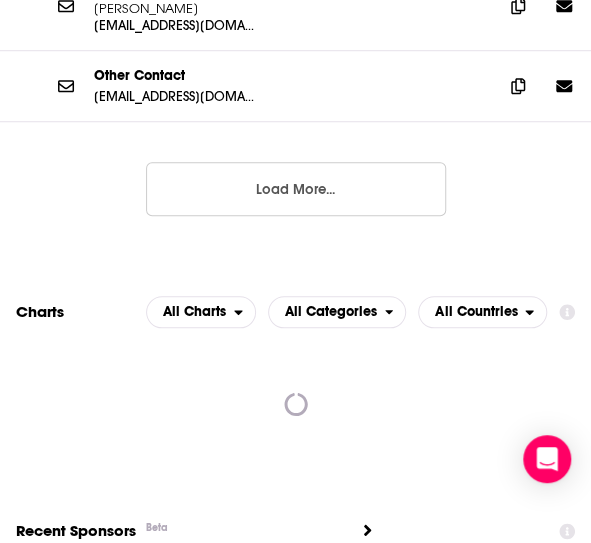 scroll, scrollTop: 3816, scrollLeft: 0, axis: vertical 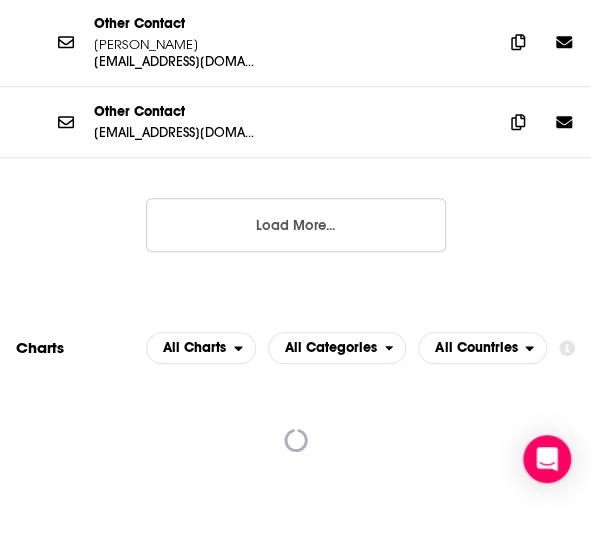 click on "Load More..." at bounding box center (296, 225) 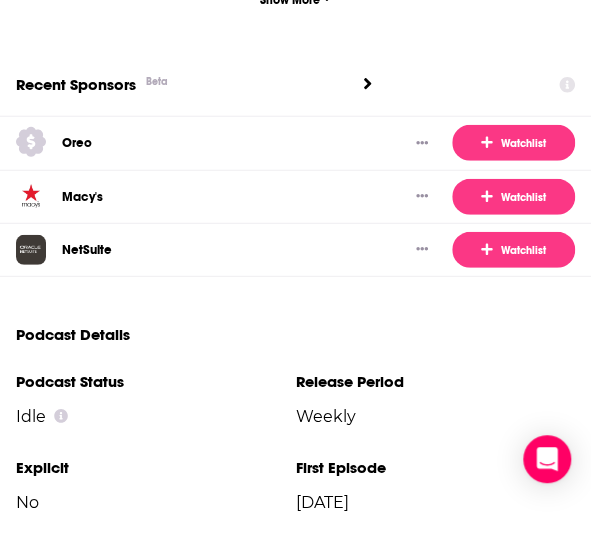 scroll, scrollTop: 5001, scrollLeft: 0, axis: vertical 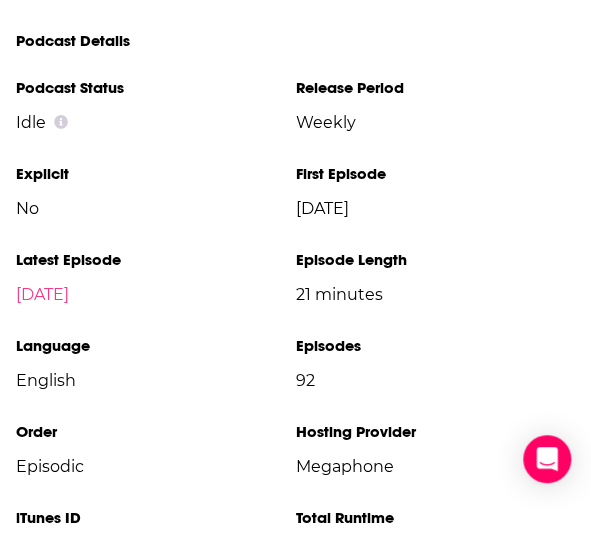 click on "Podcast Status Idle Release Period Weekly Explicit No First Episode [DATE] Latest Episode [DATE] Episode Length 21 minutes Language English Episodes 92 Order Episodic Hosting Provider Megaphone iTunes ID 1483233279 Total Runtime 1d 8h 33m 40s  Created by National Geographic Official Website [DOMAIN_NAME]" at bounding box center (295, 371) 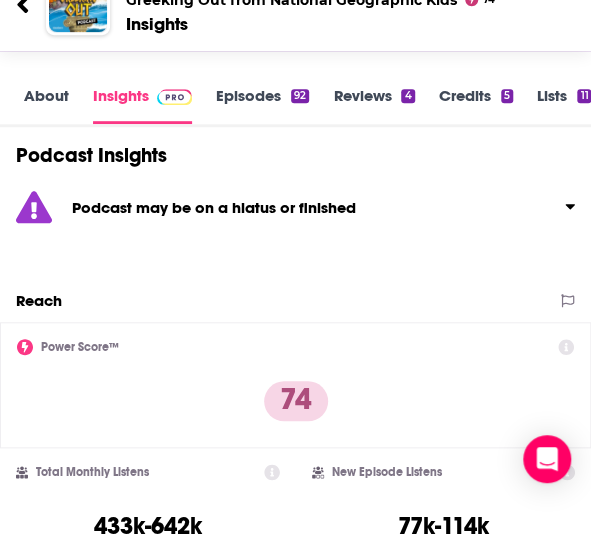 scroll, scrollTop: 225, scrollLeft: 0, axis: vertical 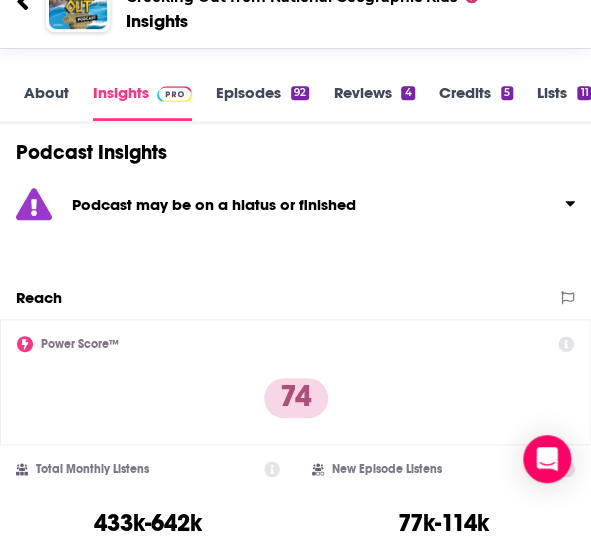 click on "About" at bounding box center (46, 102) 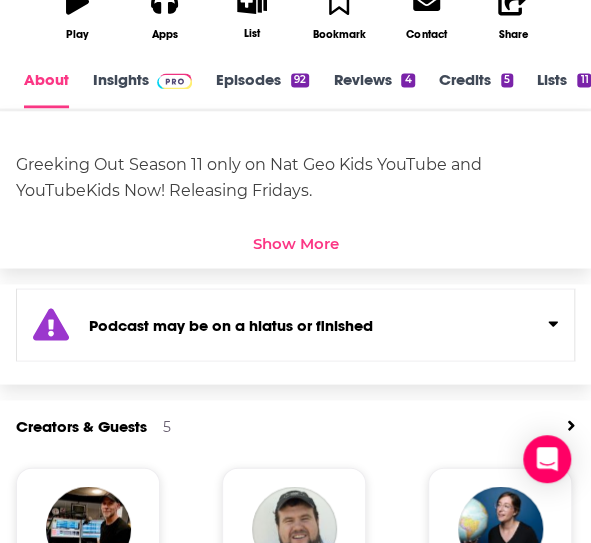 scroll, scrollTop: 730, scrollLeft: 0, axis: vertical 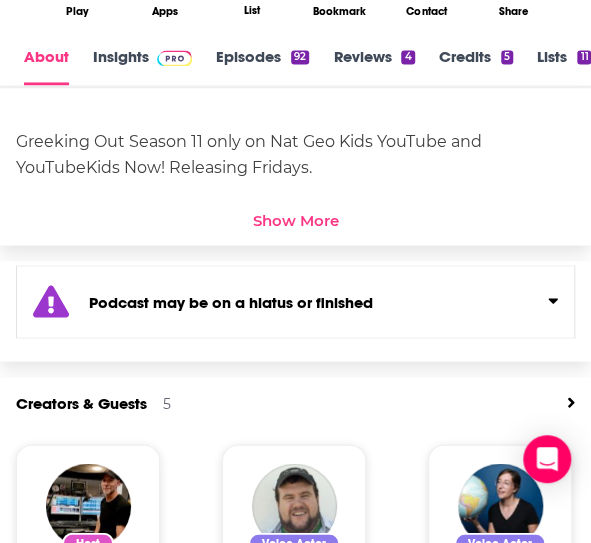 click on "Show More" at bounding box center (296, 219) 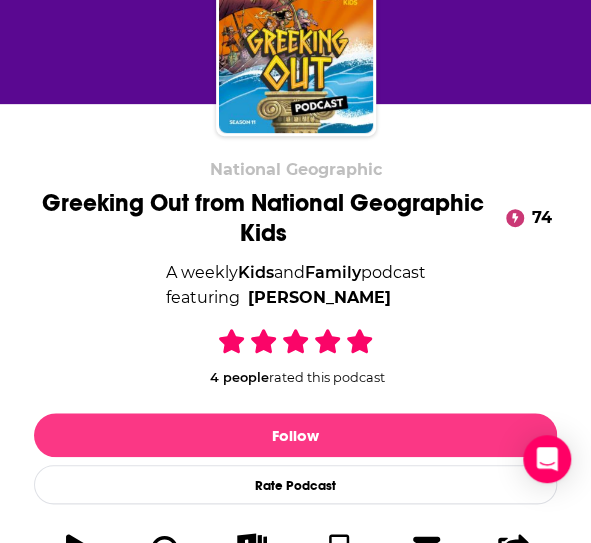 scroll, scrollTop: 0, scrollLeft: 0, axis: both 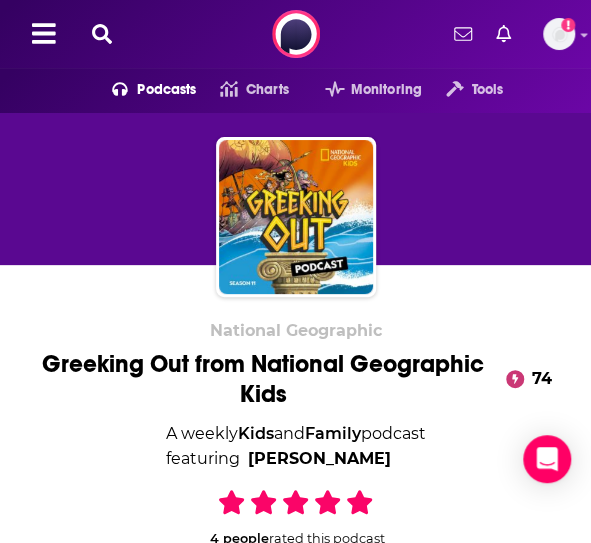 click 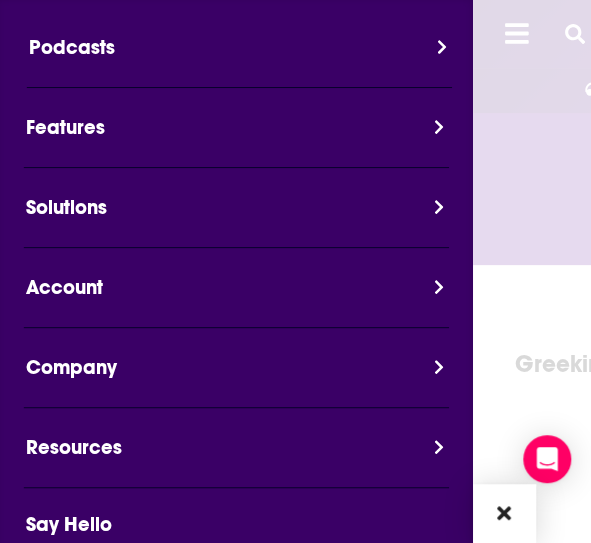 click on "Podcasts" at bounding box center [245, 59] 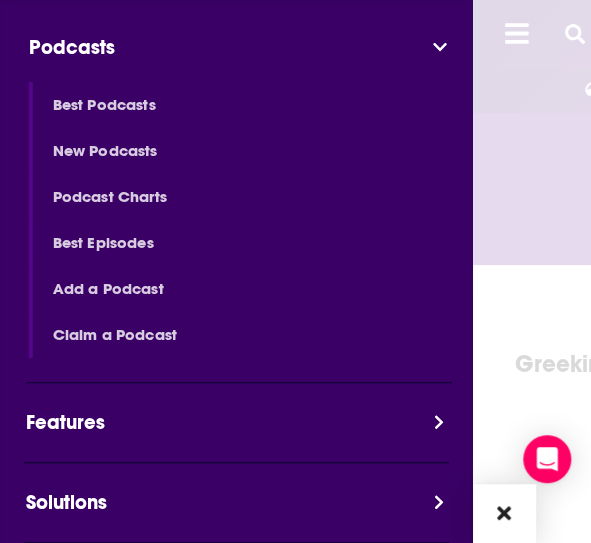 click on "Podcasts" at bounding box center [245, 59] 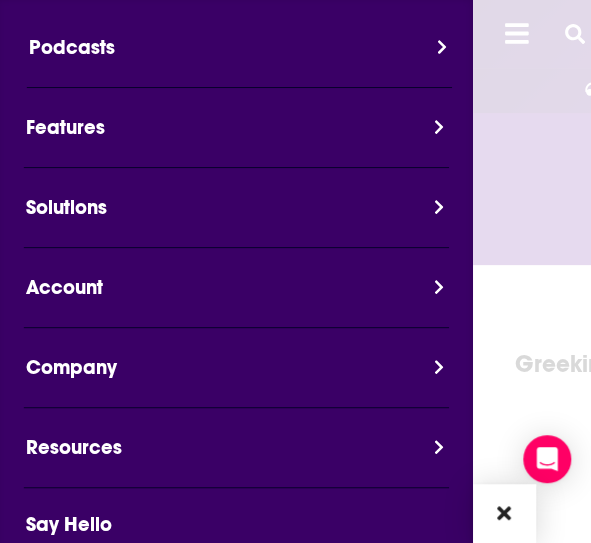 click on "Podcasts" at bounding box center (245, 59) 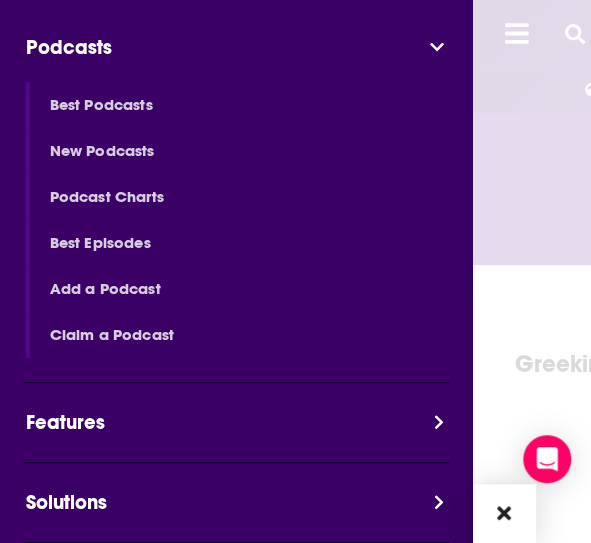 click at bounding box center [768, 2528] 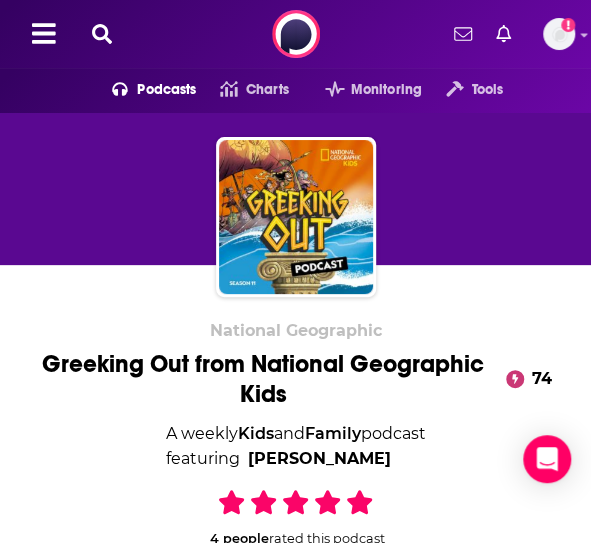 click on "Podcasts" at bounding box center [166, 90] 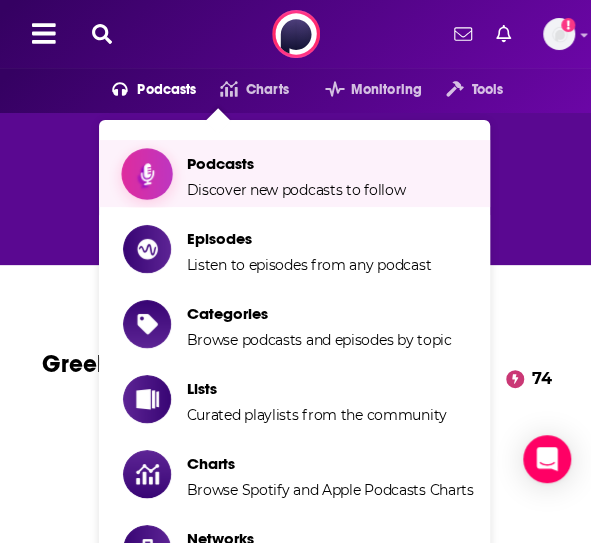 click on "Podcasts" at bounding box center [295, 163] 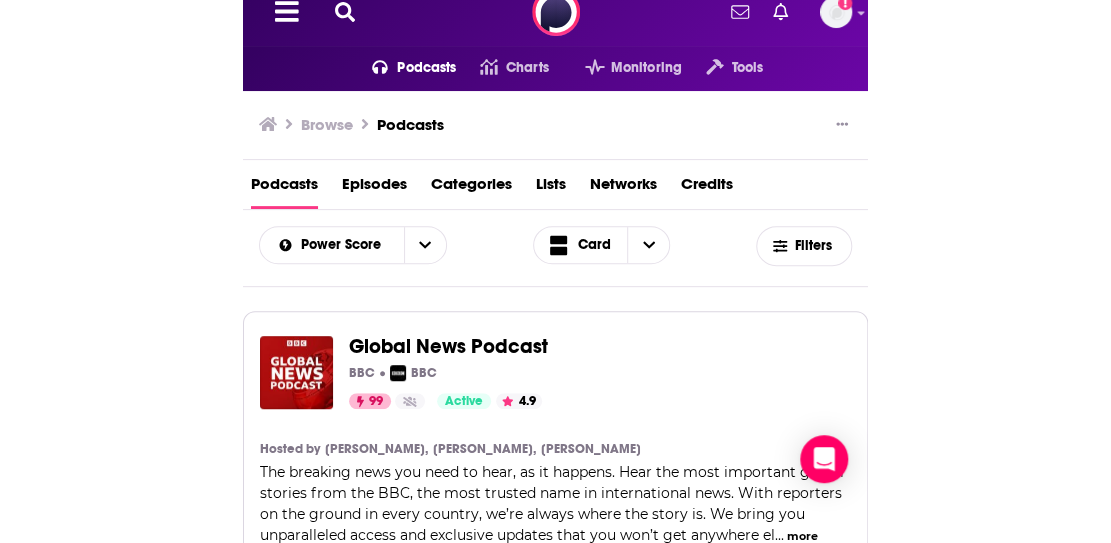 scroll, scrollTop: 0, scrollLeft: 0, axis: both 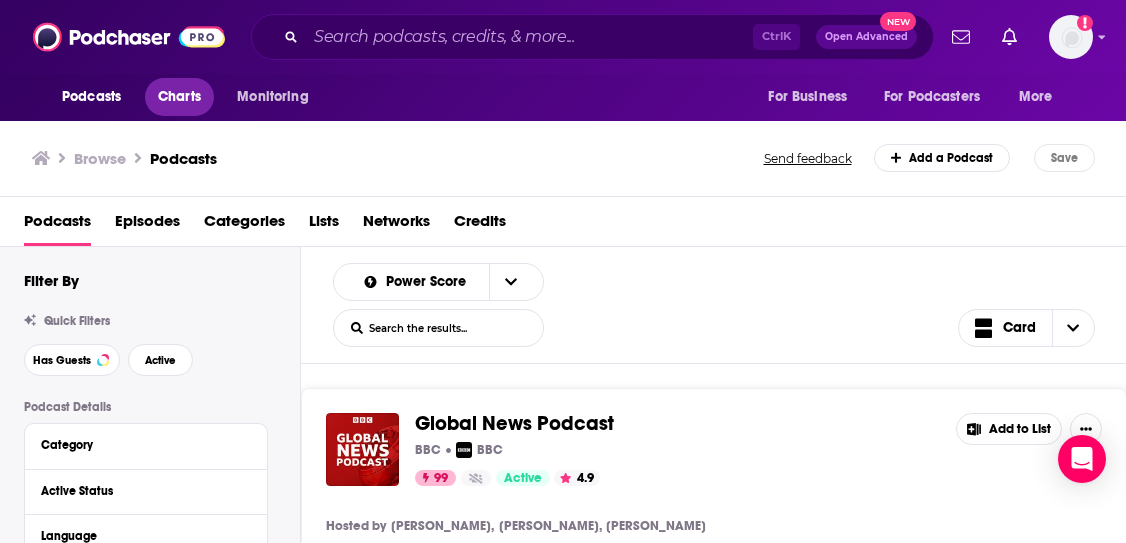 click on "Charts" at bounding box center [179, 97] 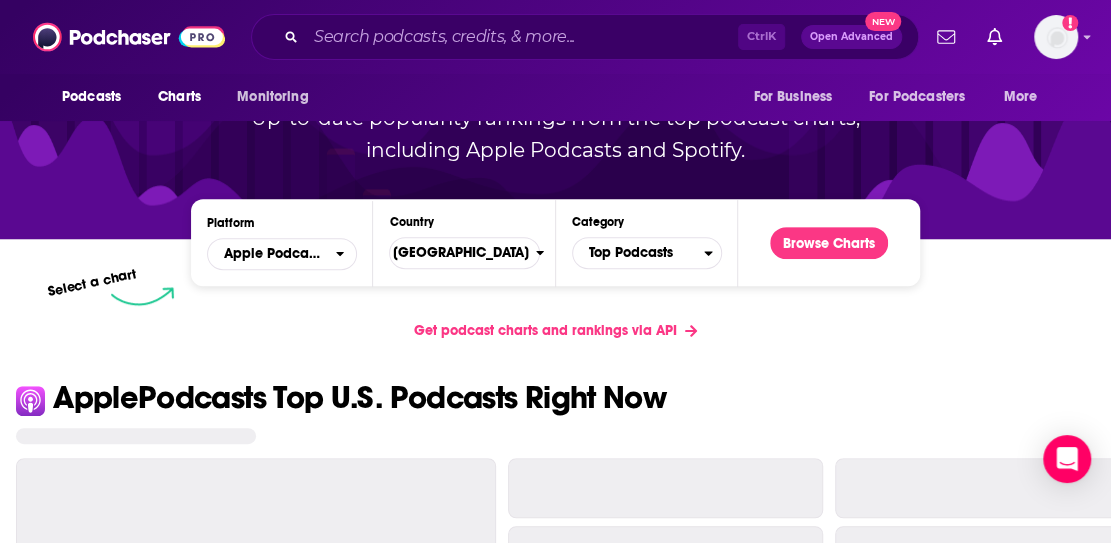 scroll, scrollTop: 267, scrollLeft: 0, axis: vertical 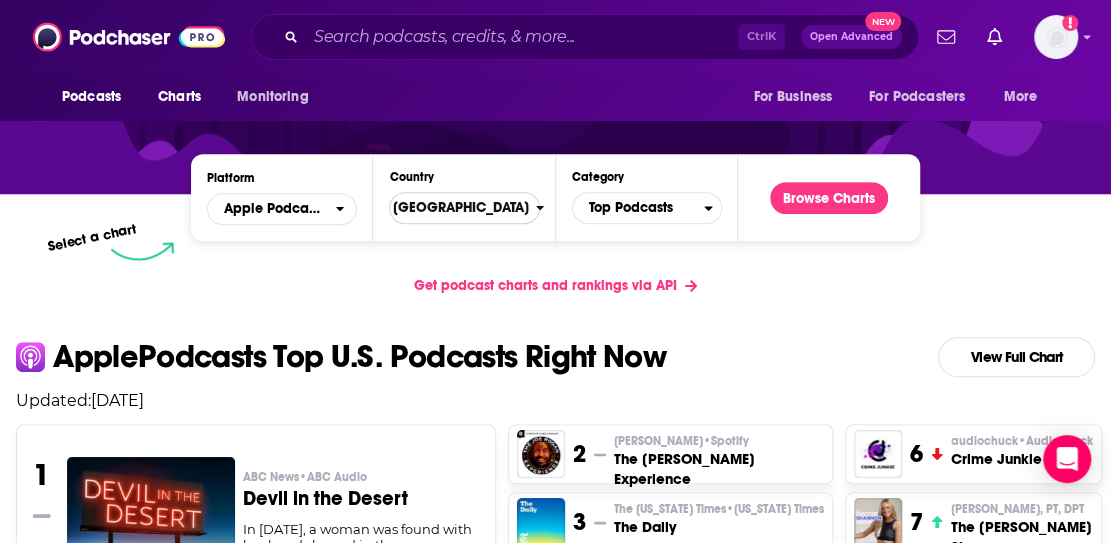 click 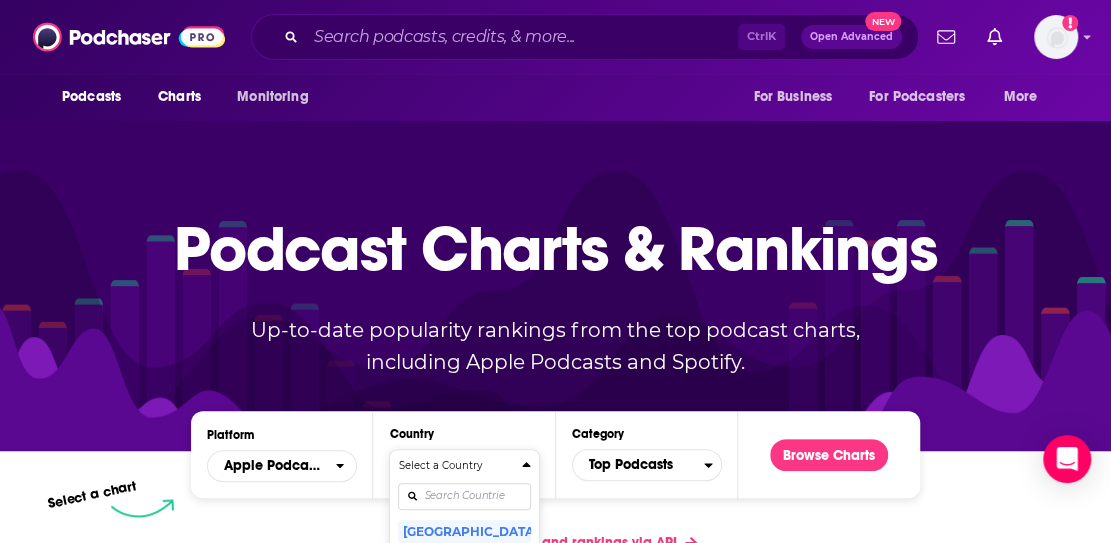 scroll, scrollTop: 256, scrollLeft: 0, axis: vertical 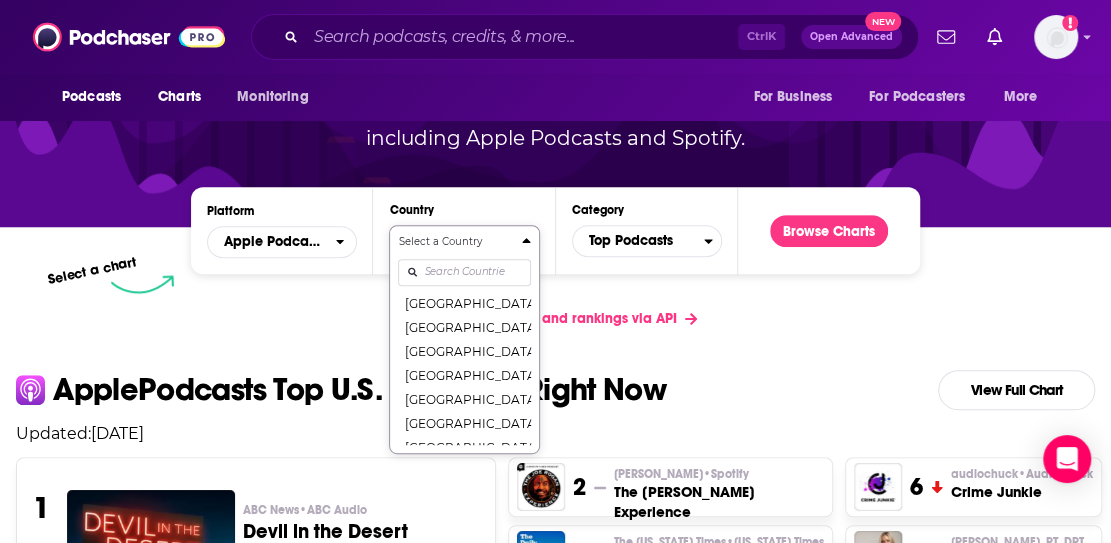 click on "Select a Country [GEOGRAPHIC_DATA] [GEOGRAPHIC_DATA] [GEOGRAPHIC_DATA] [GEOGRAPHIC_DATA] [GEOGRAPHIC_DATA] [GEOGRAPHIC_DATA] [GEOGRAPHIC_DATA] [GEOGRAPHIC_DATA] [GEOGRAPHIC_DATA] [GEOGRAPHIC_DATA] [GEOGRAPHIC_DATA] [GEOGRAPHIC_DATA] [GEOGRAPHIC_DATA] [GEOGRAPHIC_DATA] [GEOGRAPHIC_DATA] [GEOGRAPHIC_DATA] [GEOGRAPHIC_DATA] [GEOGRAPHIC_DATA] [GEOGRAPHIC_DATA] [GEOGRAPHIC_DATA] [GEOGRAPHIC_DATA] [GEOGRAPHIC_DATA] [GEOGRAPHIC_DATA] [GEOGRAPHIC_DATA] [GEOGRAPHIC_DATA] [GEOGRAPHIC_DATA] [GEOGRAPHIC_DATA] [GEOGRAPHIC_DATA] [GEOGRAPHIC_DATA] [GEOGRAPHIC_DATA] [GEOGRAPHIC_DATA] [GEOGRAPHIC_DATA] [GEOGRAPHIC_DATA] [GEOGRAPHIC_DATA] [GEOGRAPHIC_DATA] [GEOGRAPHIC_DATA] [GEOGRAPHIC_DATA] [GEOGRAPHIC_DATA] [GEOGRAPHIC_DATA] [GEOGRAPHIC_DATA] [GEOGRAPHIC_DATA] ([GEOGRAPHIC_DATA]) [GEOGRAPHIC_DATA] [GEOGRAPHIC_DATA] [GEOGRAPHIC_DATA] [GEOGRAPHIC_DATA] [GEOGRAPHIC_DATA] [GEOGRAPHIC_DATA] [GEOGRAPHIC_DATA] [GEOGRAPHIC_DATA] [GEOGRAPHIC_DATA] [GEOGRAPHIC_DATA] [GEOGRAPHIC_DATA] [GEOGRAPHIC_DATA] [GEOGRAPHIC_DATA] [GEOGRAPHIC_DATA] [GEOGRAPHIC_DATA] [GEOGRAPHIC_DATA] [GEOGRAPHIC_DATA] [US_STATE] [GEOGRAPHIC_DATA] [GEOGRAPHIC_DATA] [GEOGRAPHIC_DATA] [GEOGRAPHIC_DATA] [GEOGRAPHIC_DATA] [GEOGRAPHIC_DATA] [GEOGRAPHIC_DATA] [GEOGRAPHIC_DATA] [GEOGRAPHIC_DATA] [GEOGRAPHIC_DATA] [GEOGRAPHIC_DATA] [GEOGRAPHIC_DATA] [GEOGRAPHIC_DATA] [GEOGRAPHIC_DATA] [GEOGRAPHIC_DATA] [GEOGRAPHIC_DATA] [GEOGRAPHIC_DATA] [GEOGRAPHIC_DATA] [GEOGRAPHIC_DATA] [GEOGRAPHIC_DATA] [GEOGRAPHIC_DATA] [GEOGRAPHIC_DATA] [GEOGRAPHIC_DATA] [GEOGRAPHIC_DATA] [GEOGRAPHIC_DATA] [GEOGRAPHIC_DATA] [GEOGRAPHIC_DATA] [GEOGRAPHIC_DATA] [GEOGRAPHIC_DATA] [GEOGRAPHIC_DATA] [GEOGRAPHIC_DATA] [GEOGRAPHIC_DATA] [GEOGRAPHIC_DATA] [GEOGRAPHIC_DATA] [GEOGRAPHIC_DATA], [GEOGRAPHIC_DATA] [GEOGRAPHIC_DATA] [GEOGRAPHIC_DATA] [GEOGRAPHIC_DATA] [GEOGRAPHIC_DATA] [GEOGRAPHIC_DATA] [GEOGRAPHIC_DATA] [GEOGRAPHIC_DATA] [GEOGRAPHIC_DATA] [GEOGRAPHIC_DATA], [GEOGRAPHIC_DATA] [GEOGRAPHIC_DATA] [GEOGRAPHIC_DATA] [GEOGRAPHIC_DATA]" at bounding box center [464, 339] 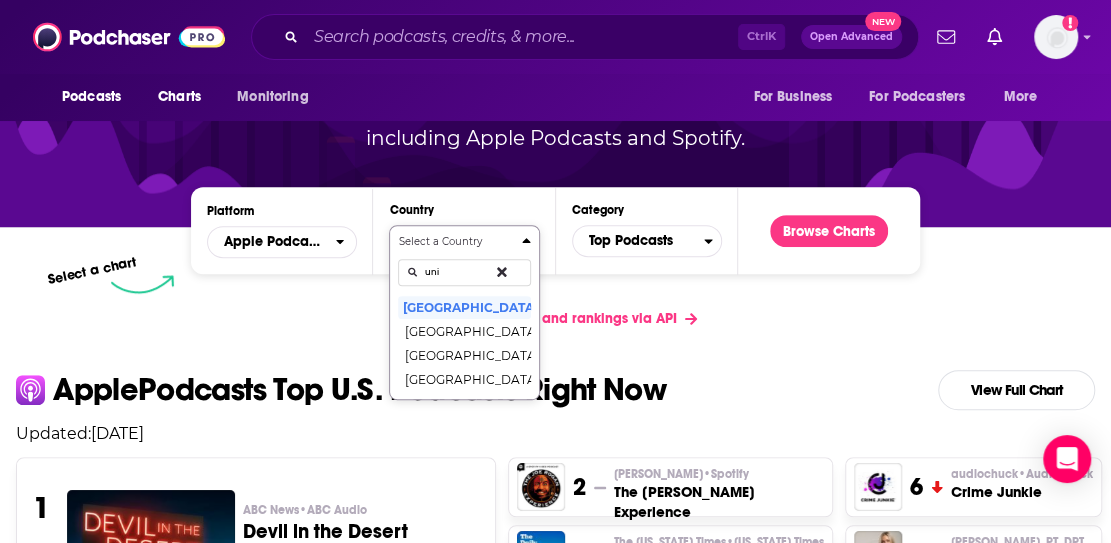 scroll, scrollTop: 0, scrollLeft: 0, axis: both 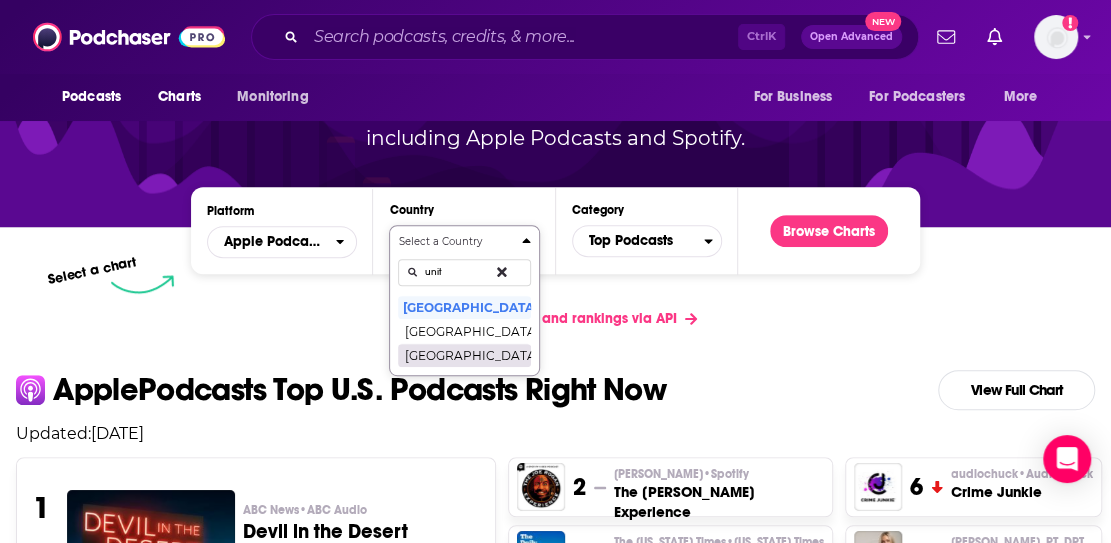 type on "unit" 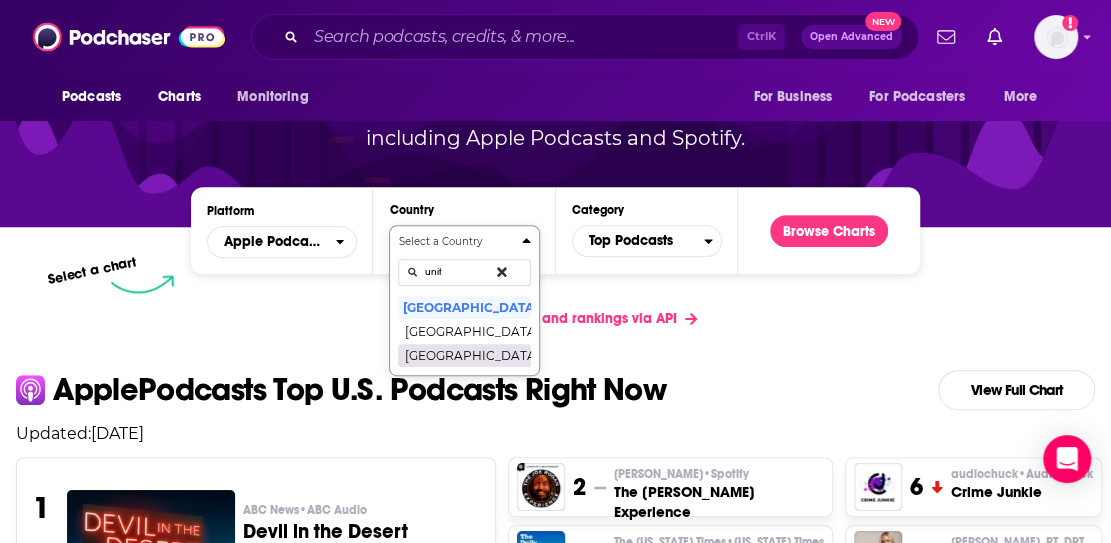 click on "[GEOGRAPHIC_DATA]" at bounding box center (464, 355) 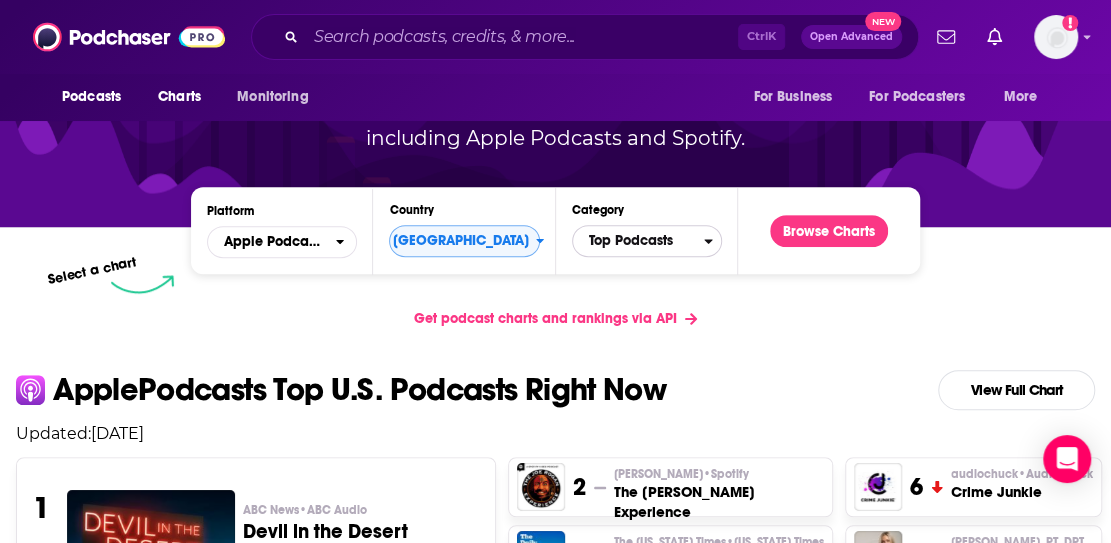 click on "Top Podcasts" at bounding box center (638, 241) 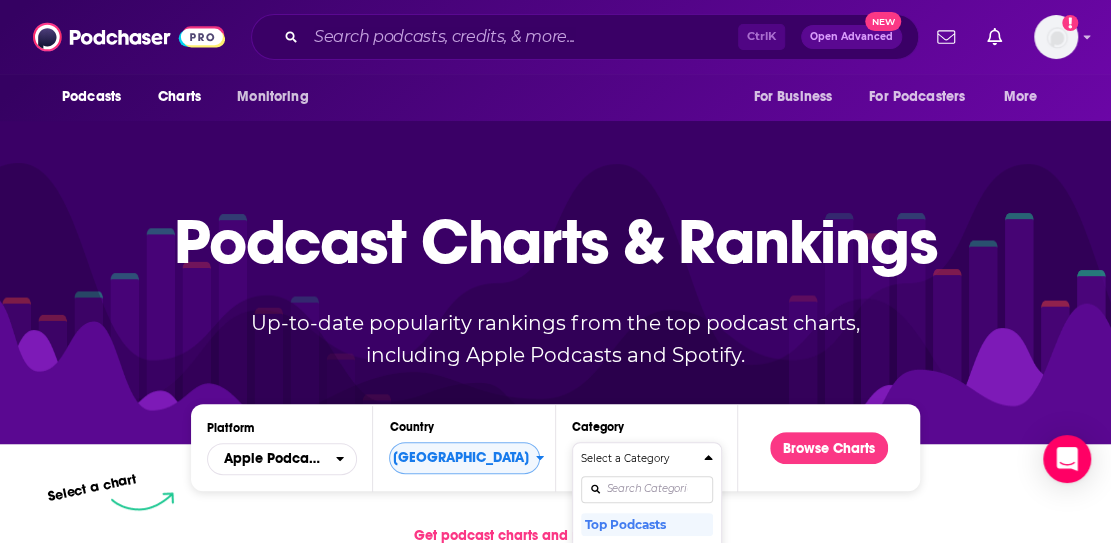 scroll, scrollTop: 10, scrollLeft: 0, axis: vertical 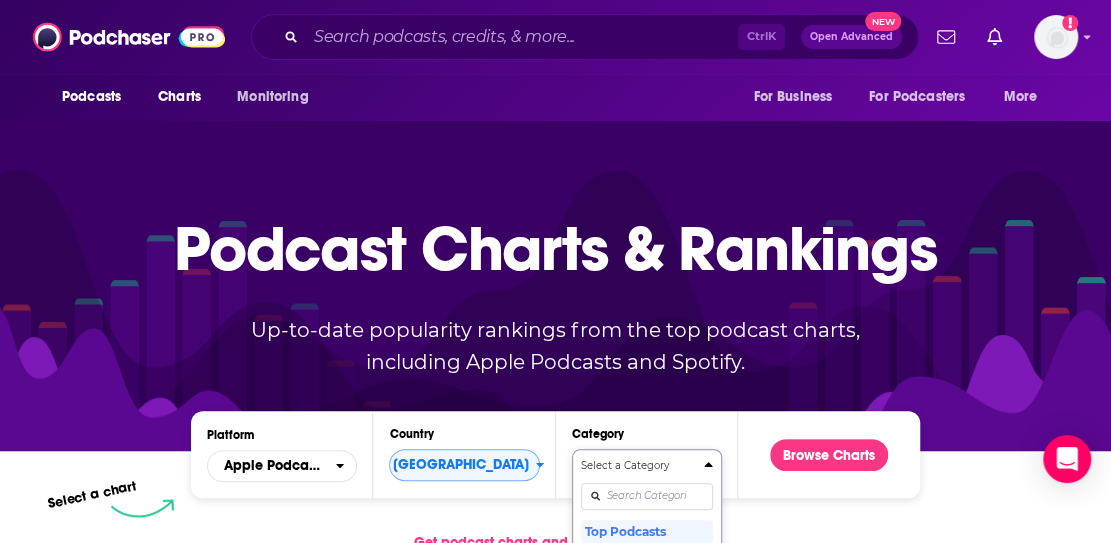 click on "Platform Apple Podcasts Country [GEOGRAPHIC_DATA] Category Select a Category Top Podcasts Arts Arts / Books Arts / Design Arts / Fashion & Beauty Arts / Food Arts / Performing Arts Arts / Visual Arts Business Business / Careers Business / Entrepreneurship Business / Investing Business / Management Business / Marketing Business / Non-Profit Comedy Comedy / Comedy Interviews Comedy / Improv Comedy / Stand-Up Education Education / Courses Education / How To Education / Language Learning Education / [MEDICAL_DATA] Fiction Fiction / Comedy Fiction Fiction / Drama Fiction / Science Fiction Government Health & Fitness Health & Fitness / Alternative Health Health & Fitness / Fitness Health & Fitness / Medicine Health & Fitness / Mental Health Health & Fitness / Nutrition Health & Fitness / Sexuality History Kids & Family Kids & Family / Education for Kids Kids & Family / Parenting Kids & Family / Pets & Animals Kids & Family / Stories for Kids Leisure Leisure / Animation & Manga Leisure / Automotive Leisure / Aviation" at bounding box center [555, 1837] 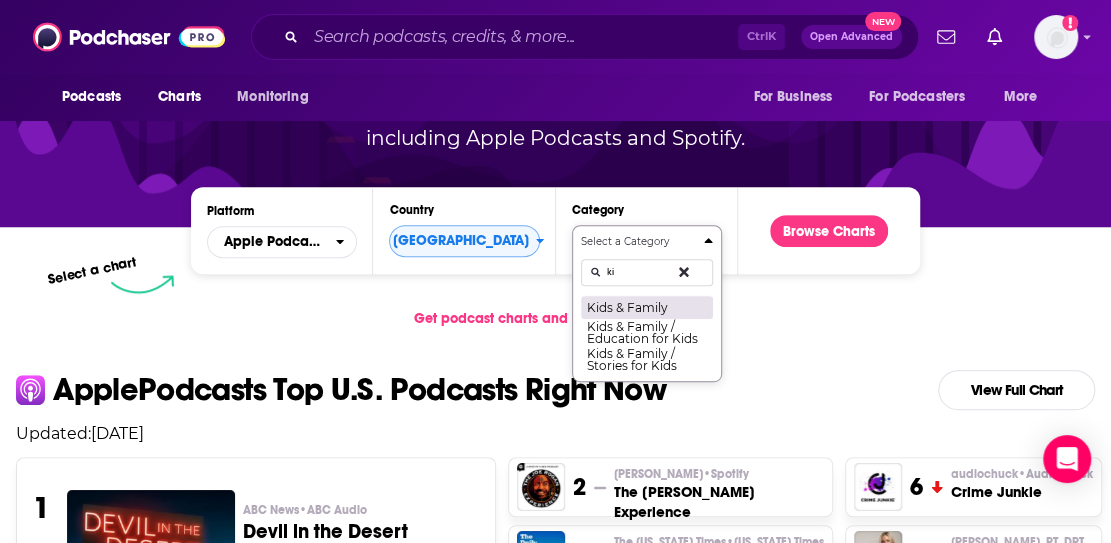 type on "ki" 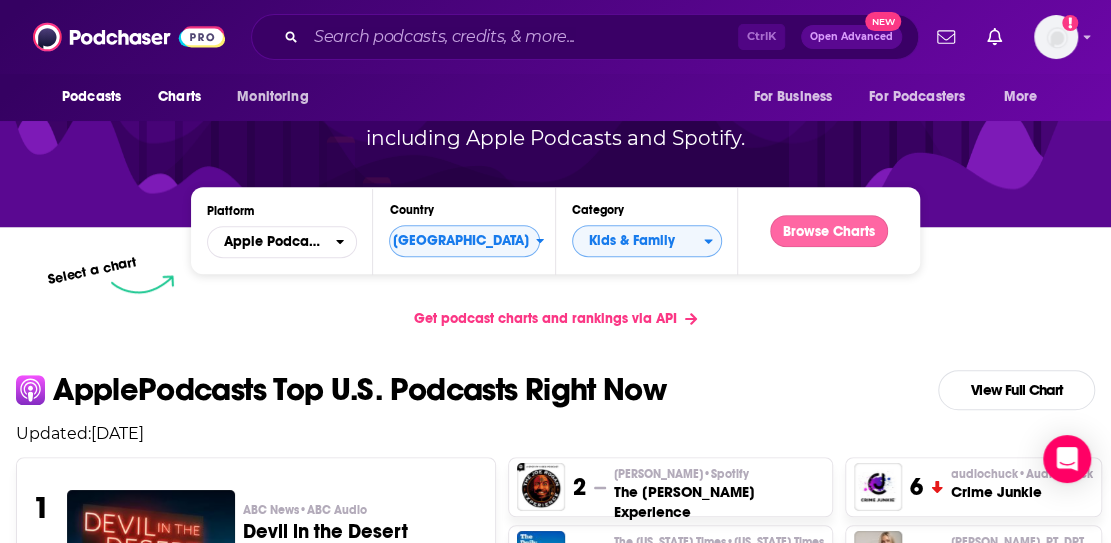 click on "Browse Charts" at bounding box center (829, 231) 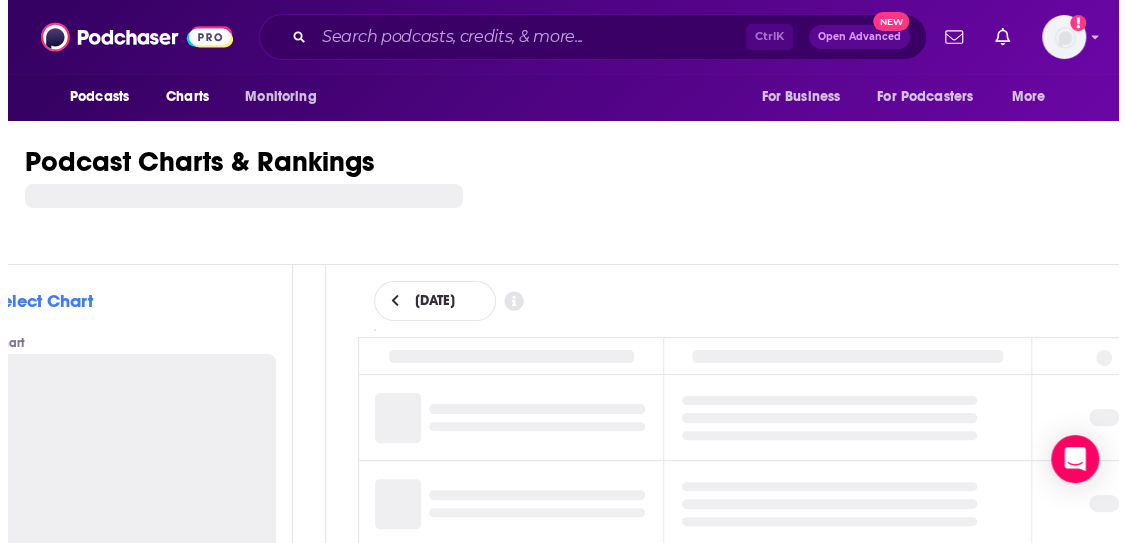 scroll, scrollTop: 0, scrollLeft: 0, axis: both 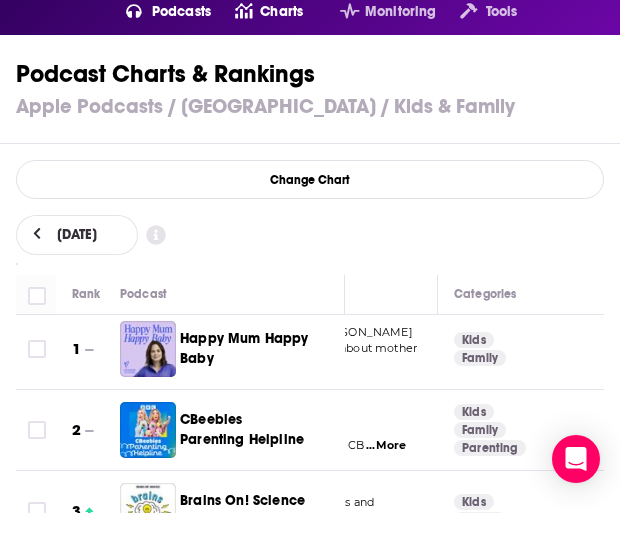 click on "...More" at bounding box center (106, 365) 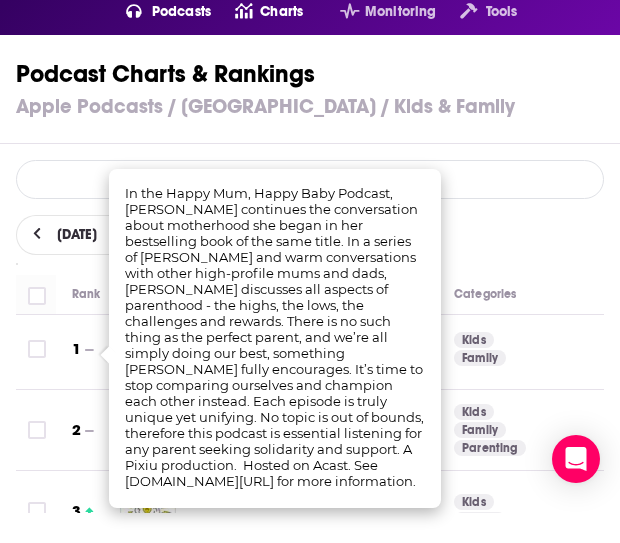 click on "[DATE]" at bounding box center (310, 237) 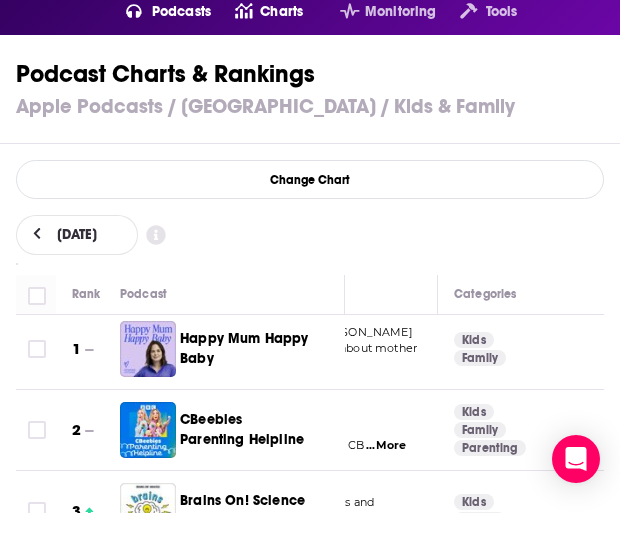 click on "...More" at bounding box center (386, 446) 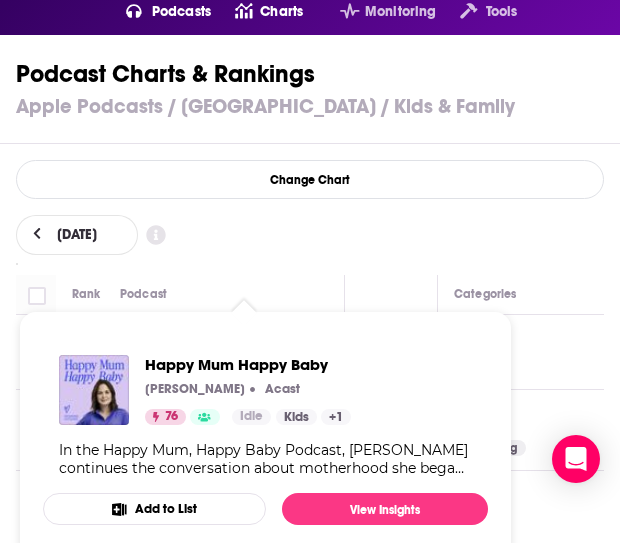 click on "Happy Mum Happy Baby [PERSON_NAME] Acast 76 Idle Categories Kids + 1 Kids + 1 In the Happy Mum, Happy Baby Podcast, [PERSON_NAME] continues the conversation about motherhood she began in her bestselling book of the same title. In a series of [PERSON_NAME] and warm conversations with other high-profile mums and dads, [PERSON_NAME] discusses all aspects of parenthood - the highs, the lows, the challenges and rewards. There is no such thing as the perfect parent, and we’re all simply doing our best, something [PERSON_NAME] fully encourages. It’s time to stop comparing ourselves and champion each other instead. Each episode is truly unique yet unifying. No topic is out of bounds, therefore this podcast is essential listening for any parent seeking solidarity and support. A Pixiu production.   Hosted on Acast. See [DOMAIN_NAME][URL] for more information." at bounding box center [265, 416] 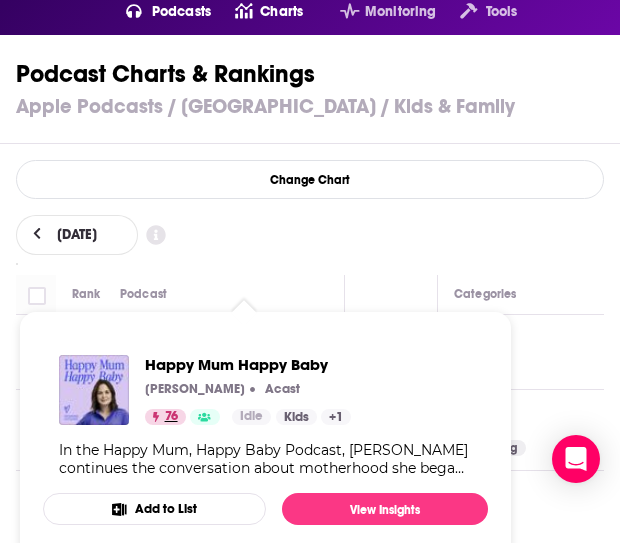 drag, startPoint x: 362, startPoint y: 509, endPoint x: 164, endPoint y: 424, distance: 215.47389 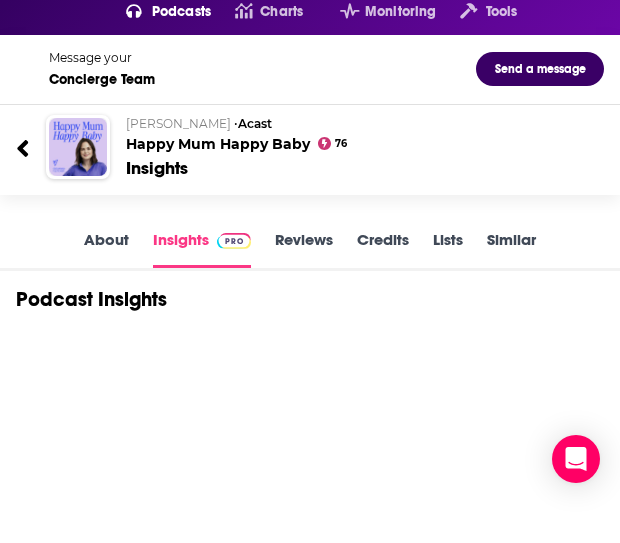 scroll, scrollTop: 0, scrollLeft: 0, axis: both 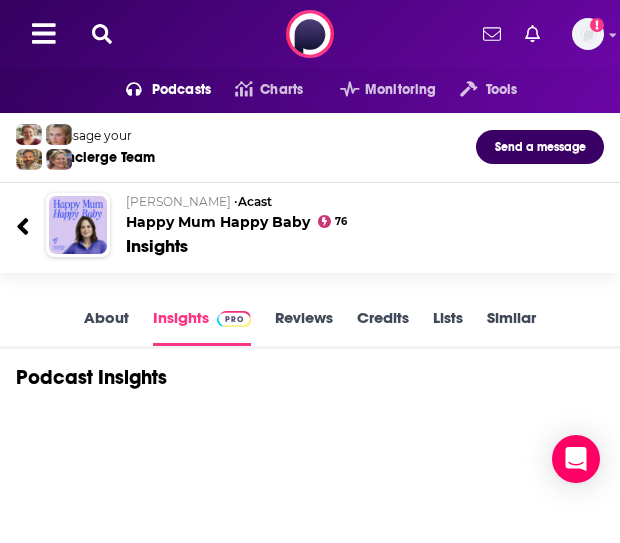 click on "Podcast Insights" at bounding box center (310, 3285) 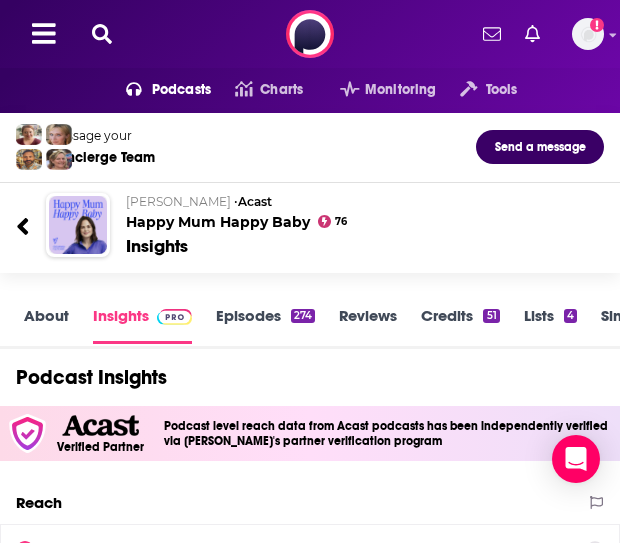 scroll, scrollTop: 0, scrollLeft: 0, axis: both 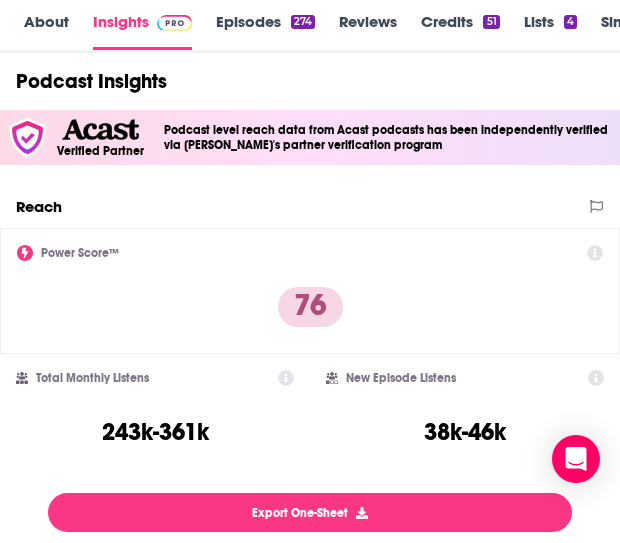 click on "About" at bounding box center [46, 31] 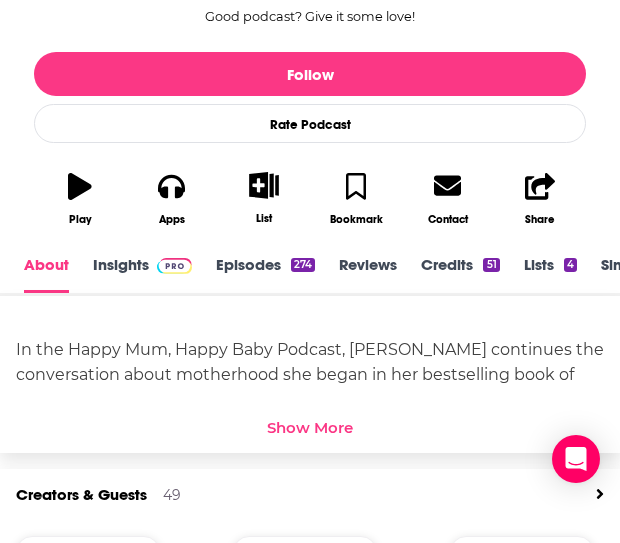 scroll, scrollTop: 768, scrollLeft: 0, axis: vertical 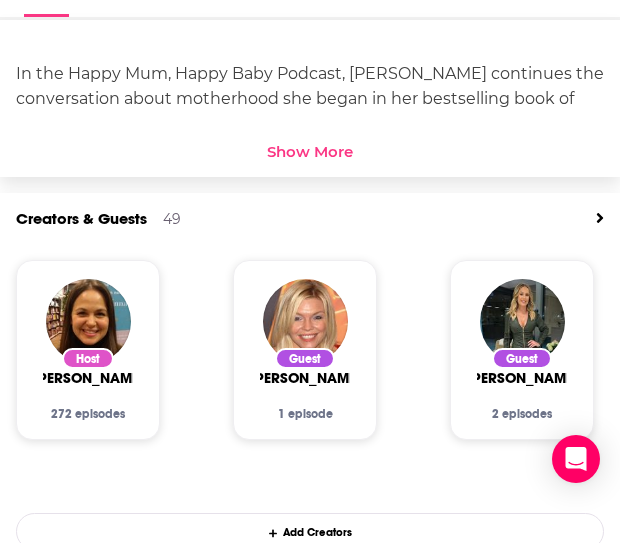 click on "Show More" at bounding box center (310, 151) 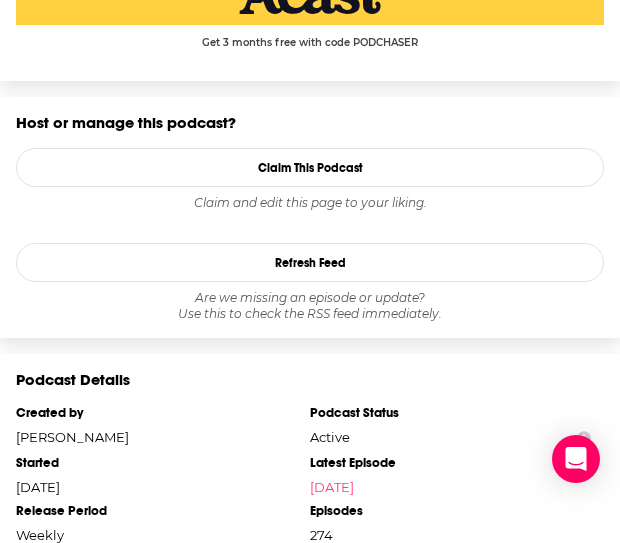 scroll, scrollTop: 3912, scrollLeft: 0, axis: vertical 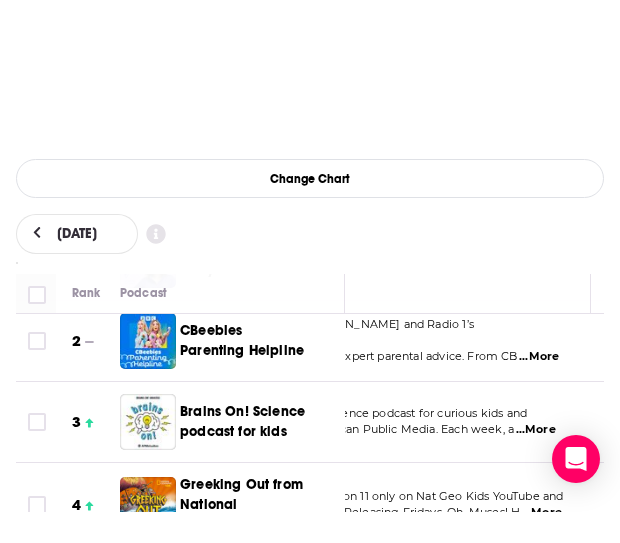 click on "CBeebies Parenting Helpline" at bounding box center (242, 340) 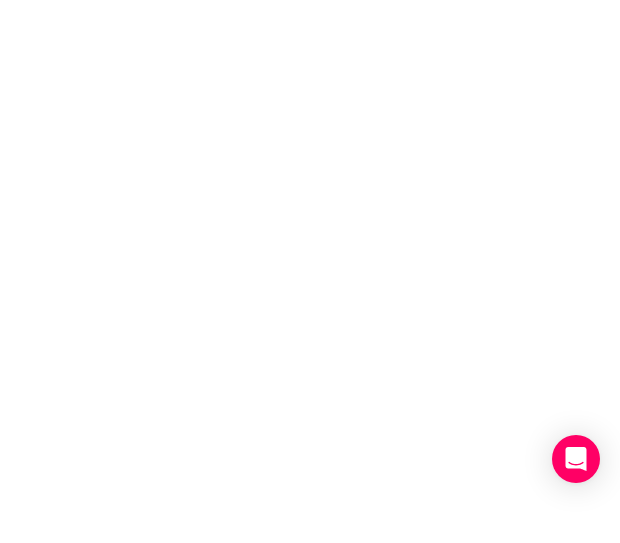 scroll, scrollTop: 0, scrollLeft: 0, axis: both 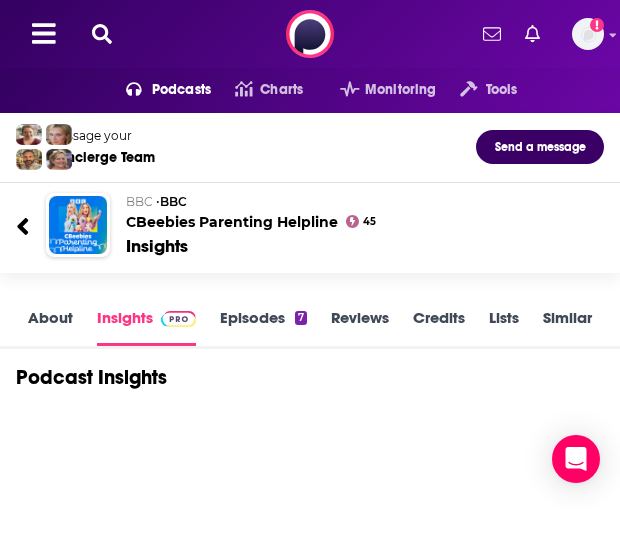 click on "About" at bounding box center [50, 327] 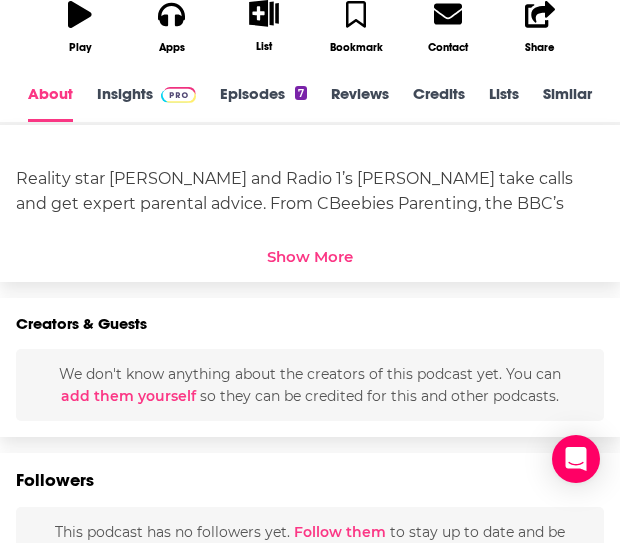 scroll, scrollTop: 640, scrollLeft: 0, axis: vertical 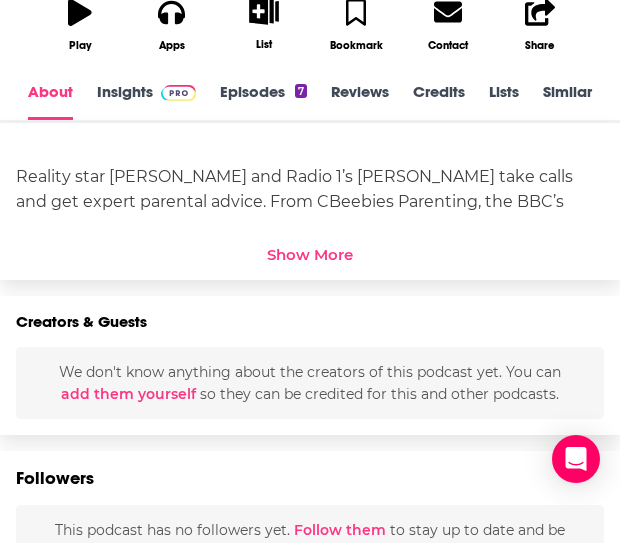 click on "Show More" at bounding box center [310, 254] 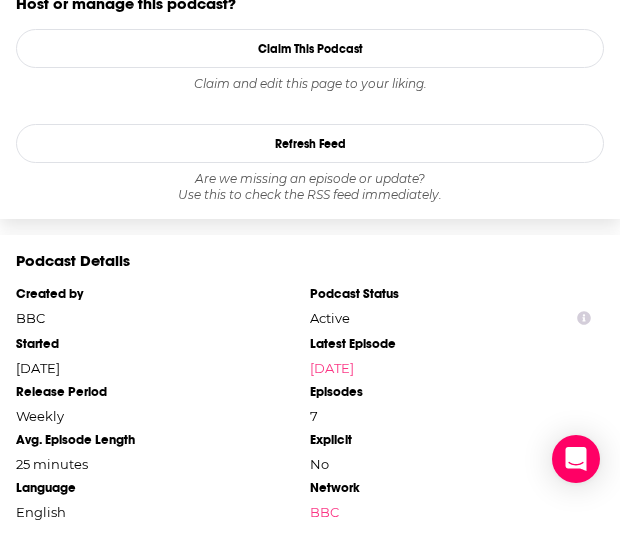 scroll, scrollTop: 2858, scrollLeft: 0, axis: vertical 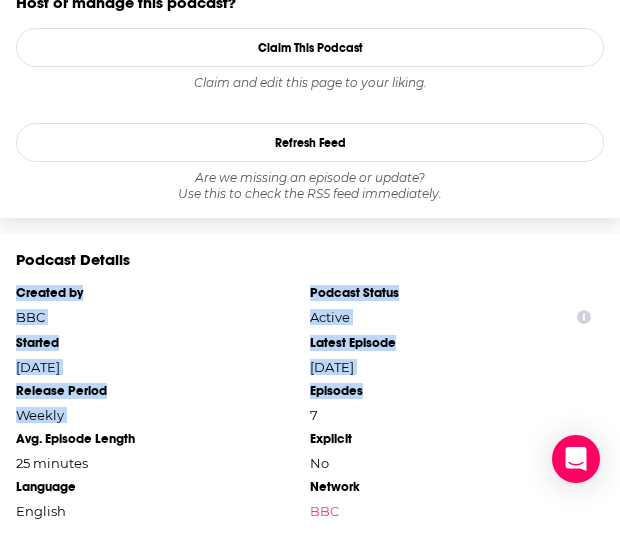 drag, startPoint x: 339, startPoint y: 271, endPoint x: 495, endPoint y: 394, distance: 198.658 